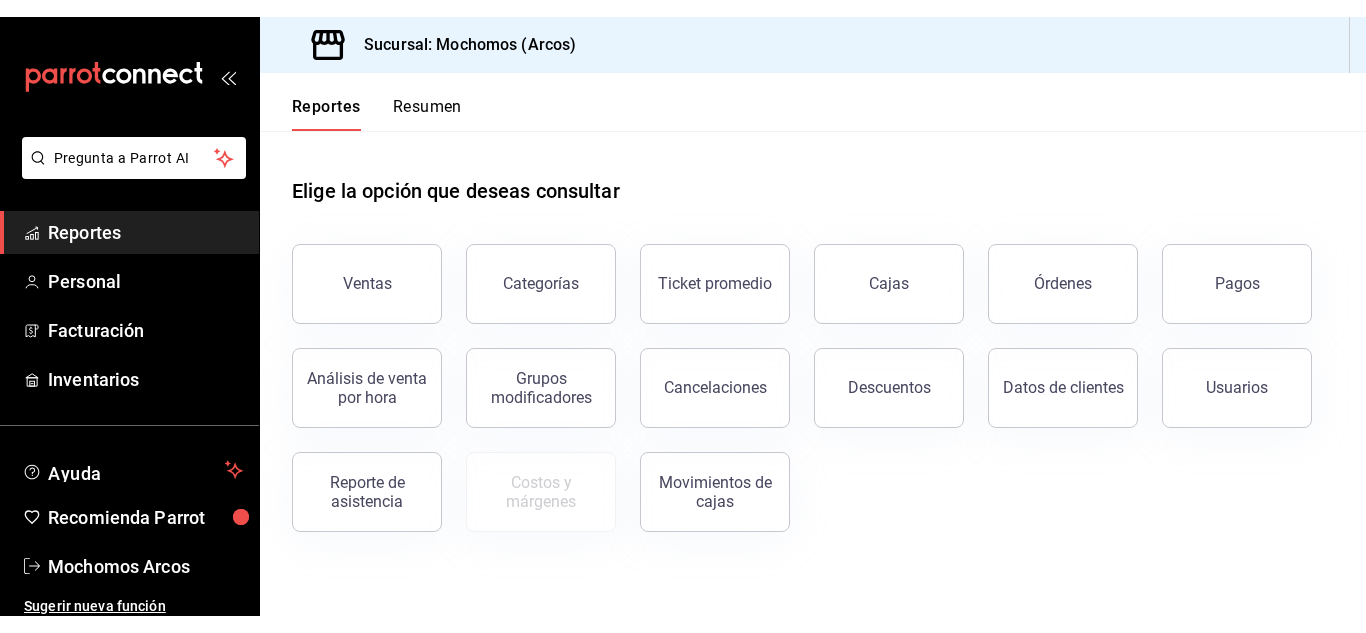scroll, scrollTop: 0, scrollLeft: 0, axis: both 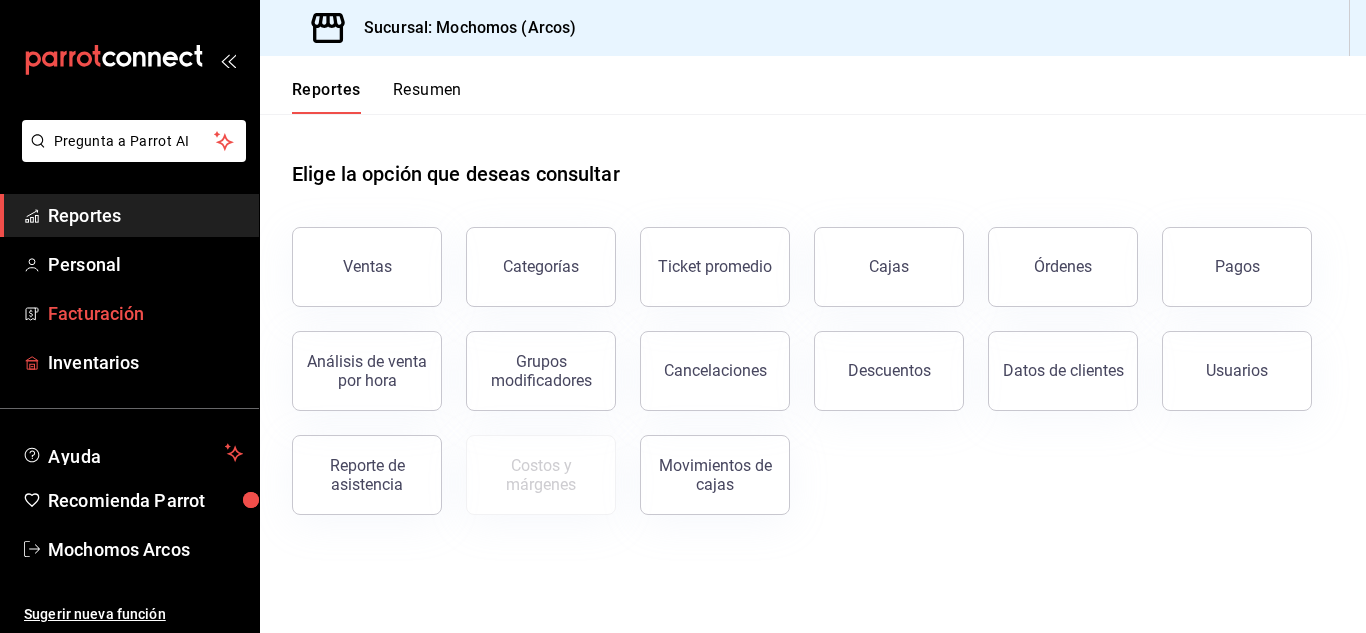 click on "Facturación" at bounding box center [145, 313] 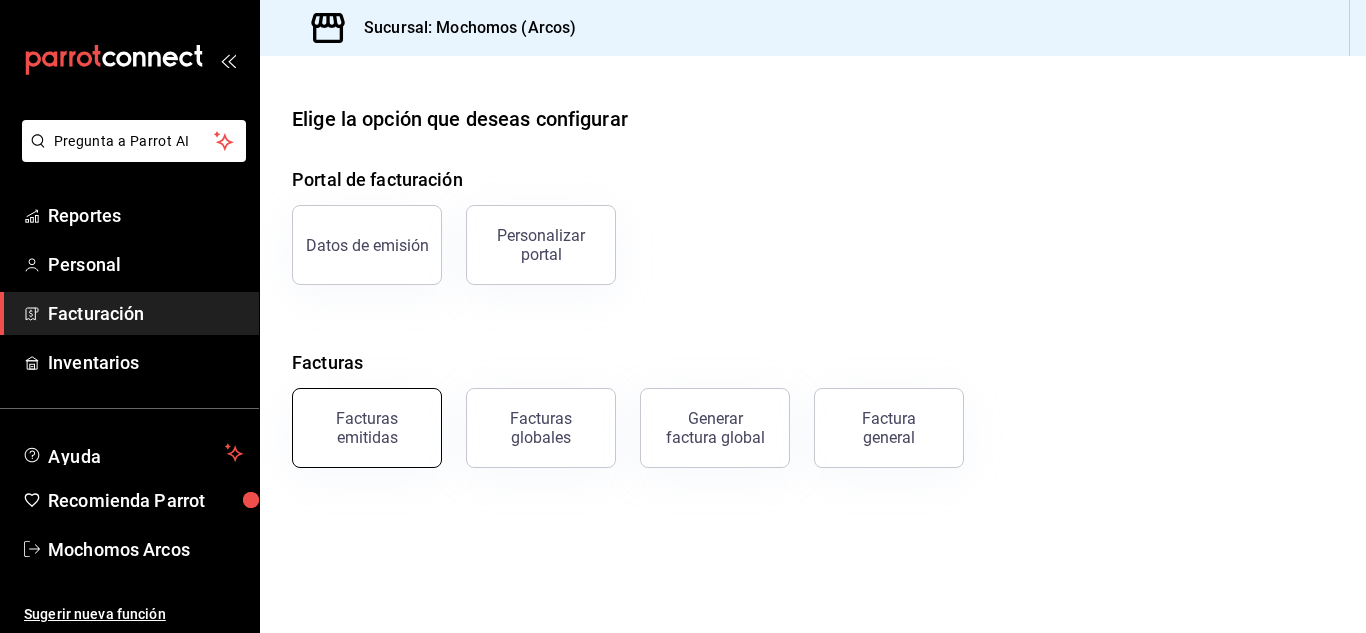 click on "Facturas emitidas" at bounding box center (367, 428) 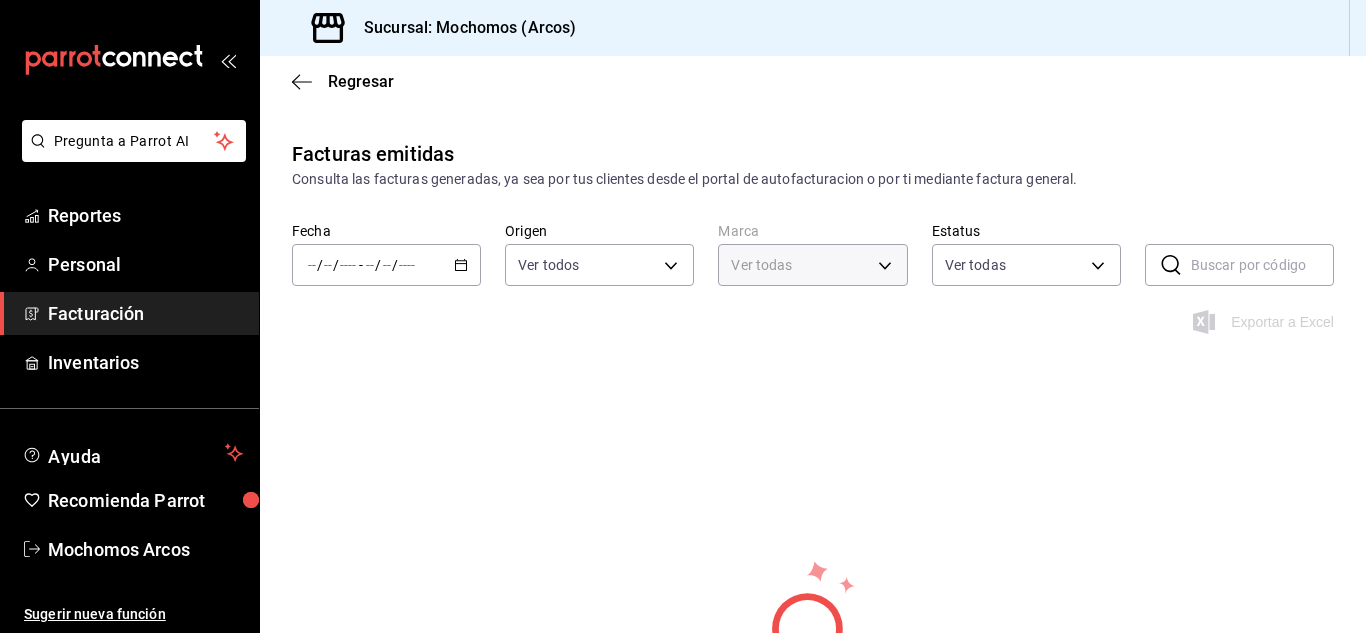 type on "dd36a3dd-8c35-4563-bc3a-0ae6137ce787" 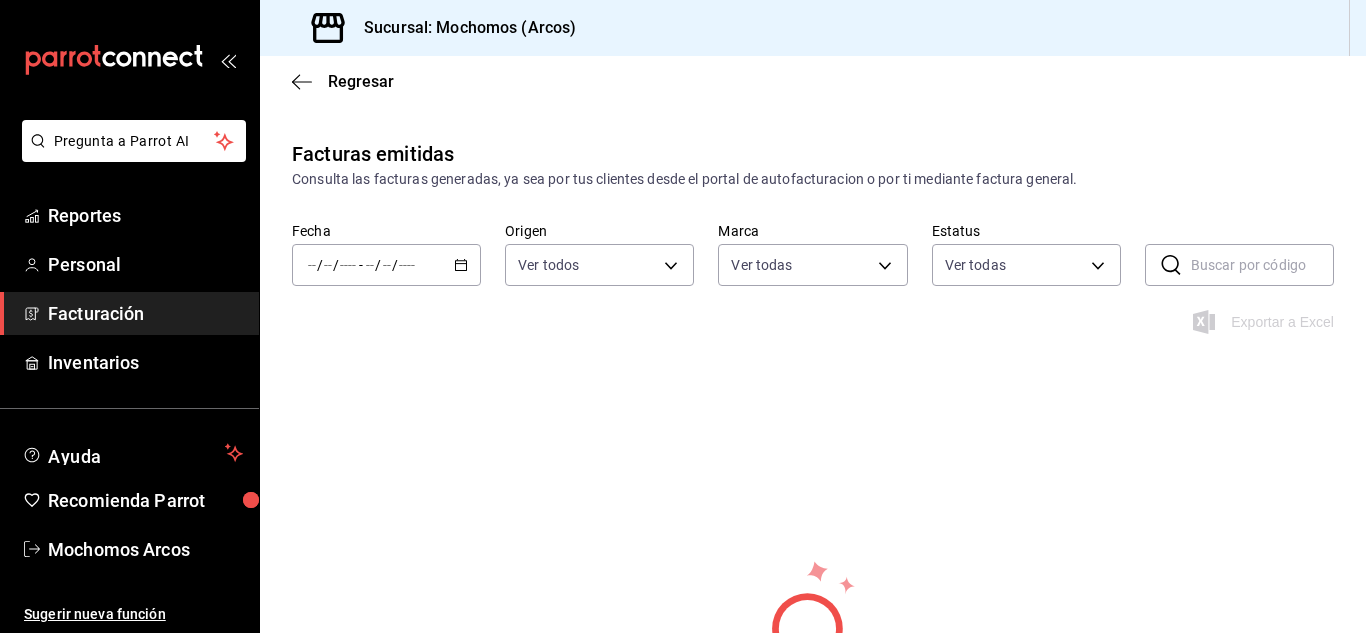 click 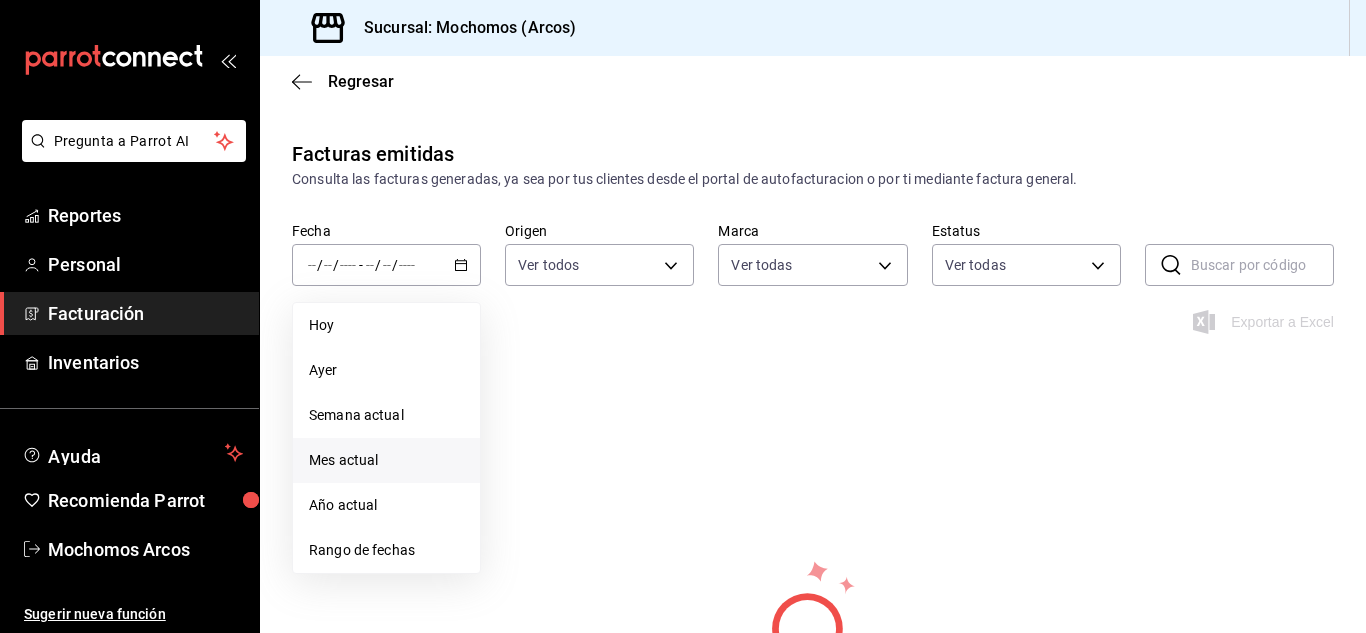 click on "Mes actual" at bounding box center [386, 460] 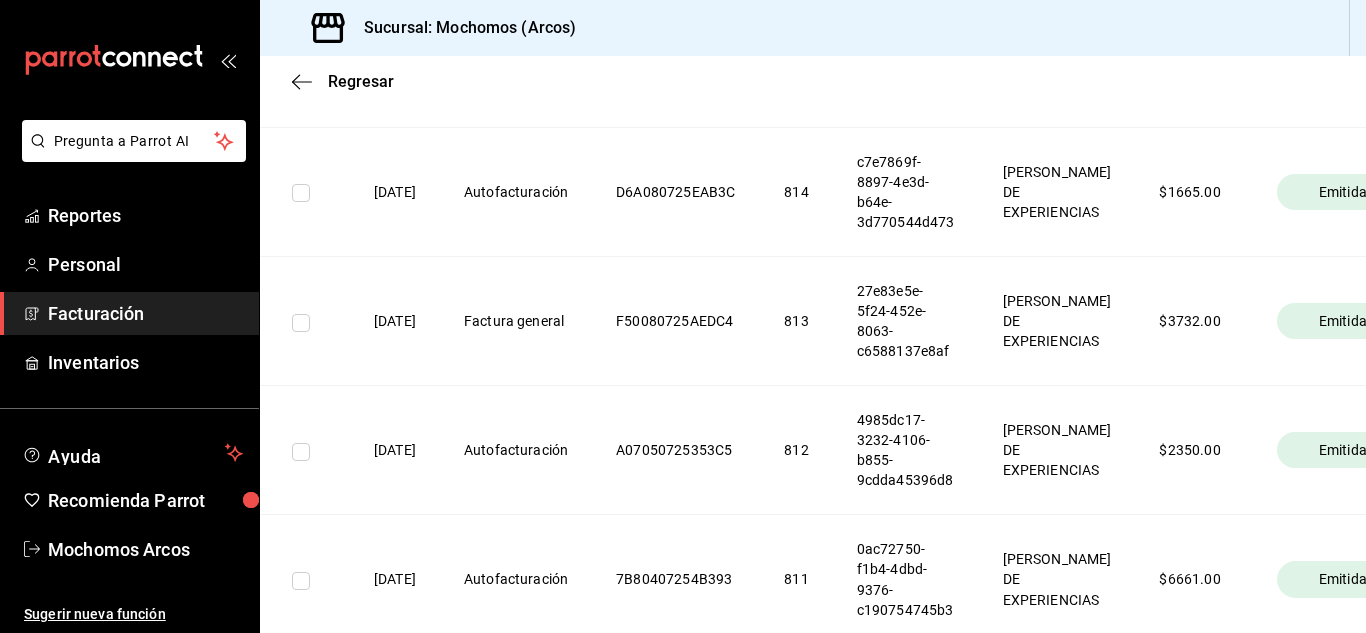 scroll, scrollTop: 3100, scrollLeft: 0, axis: vertical 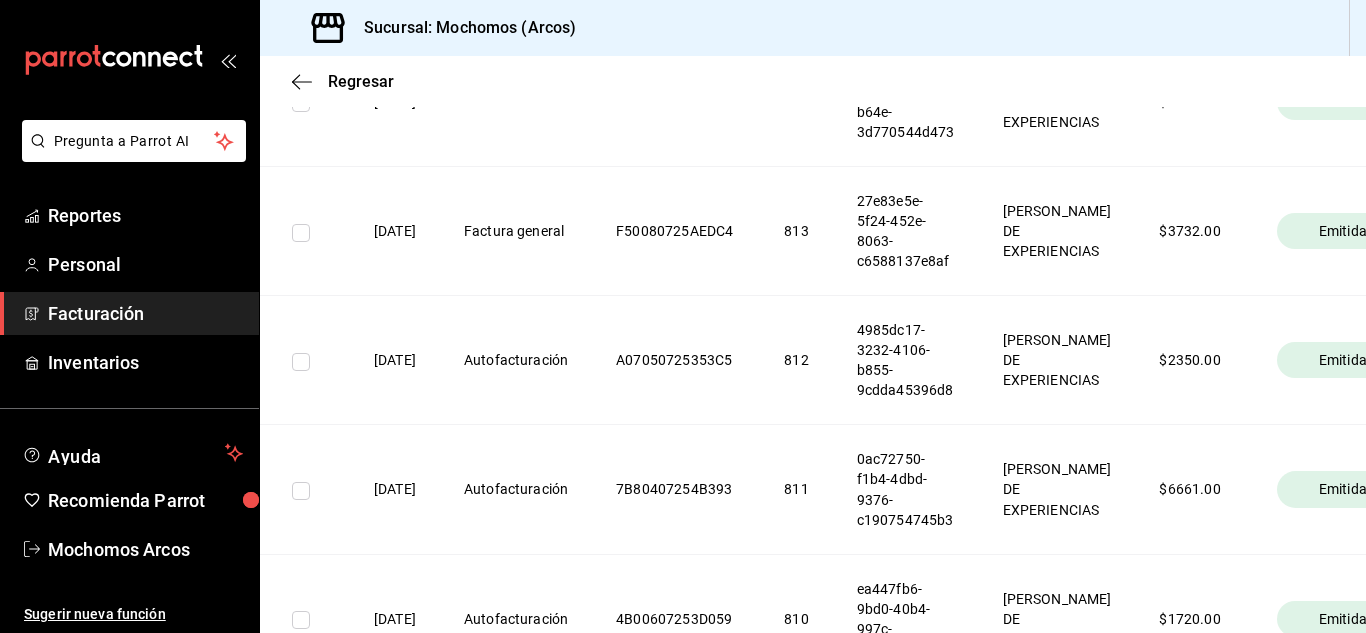 click at bounding box center (305, 231) 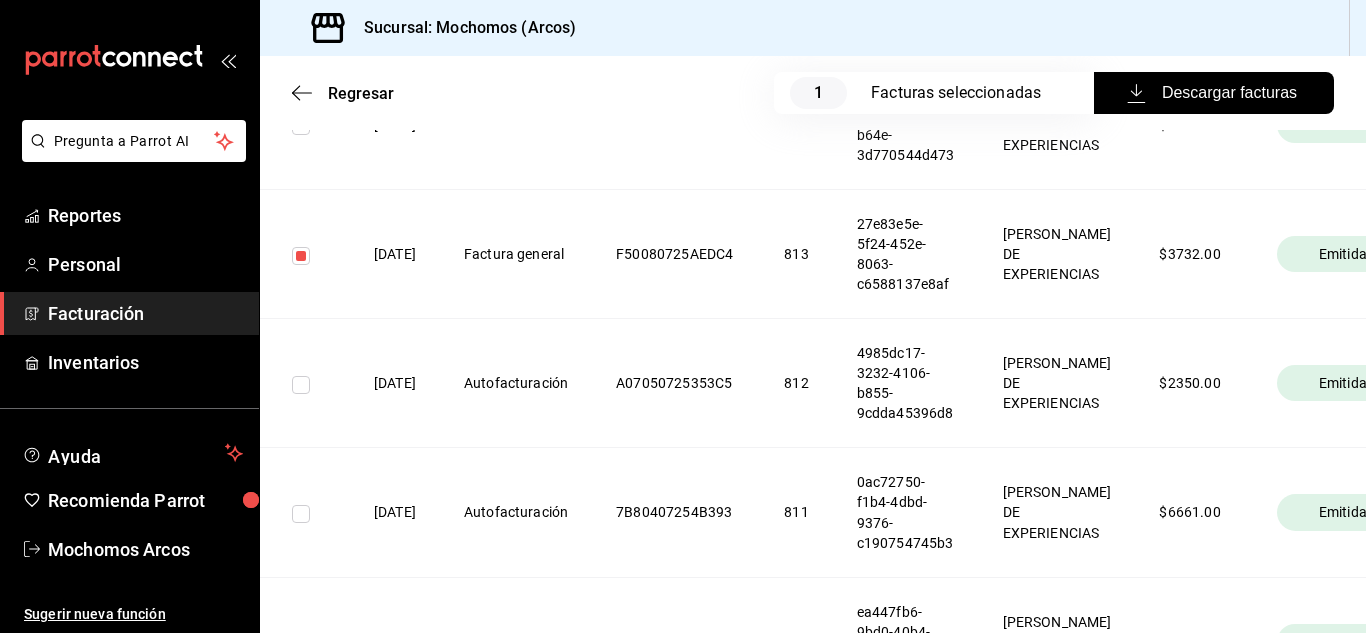 scroll, scrollTop: 3123, scrollLeft: 0, axis: vertical 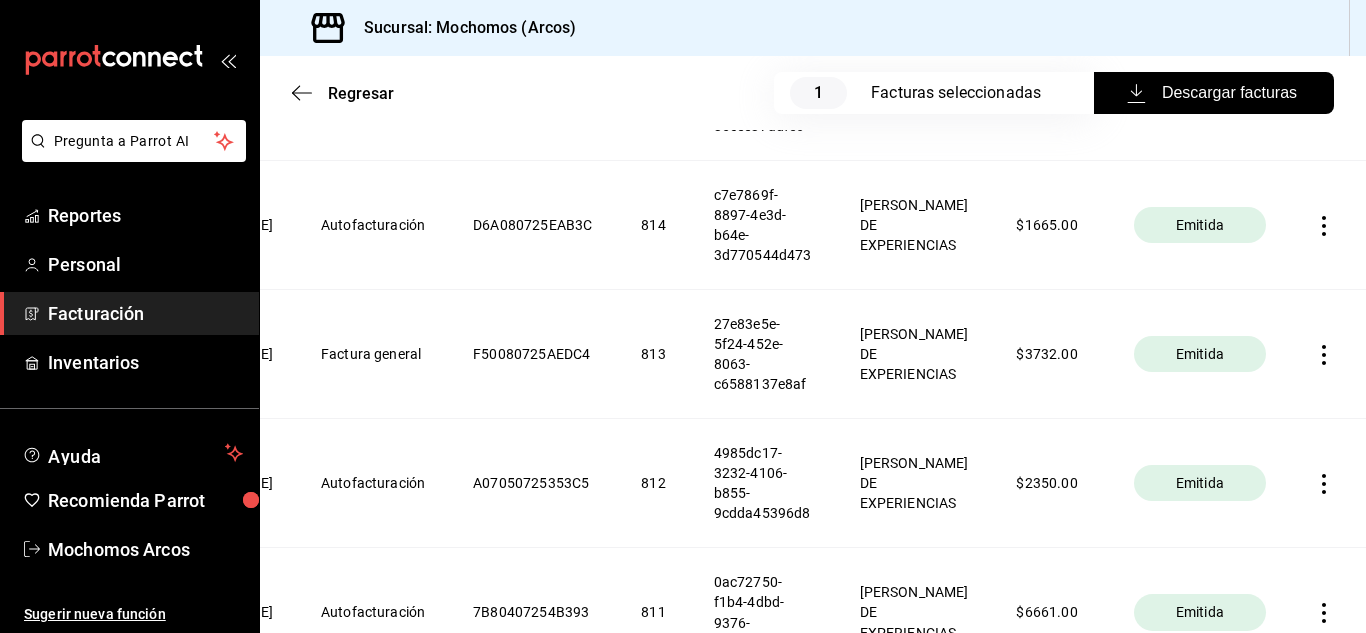 click 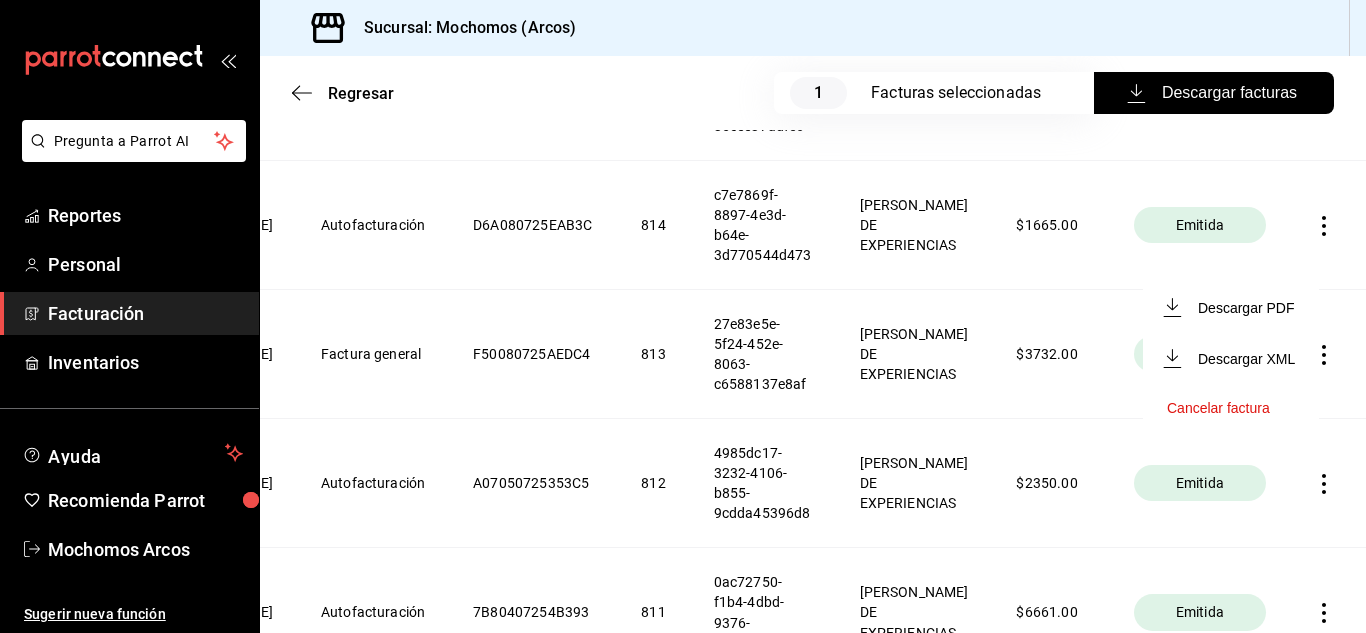 click at bounding box center (683, 316) 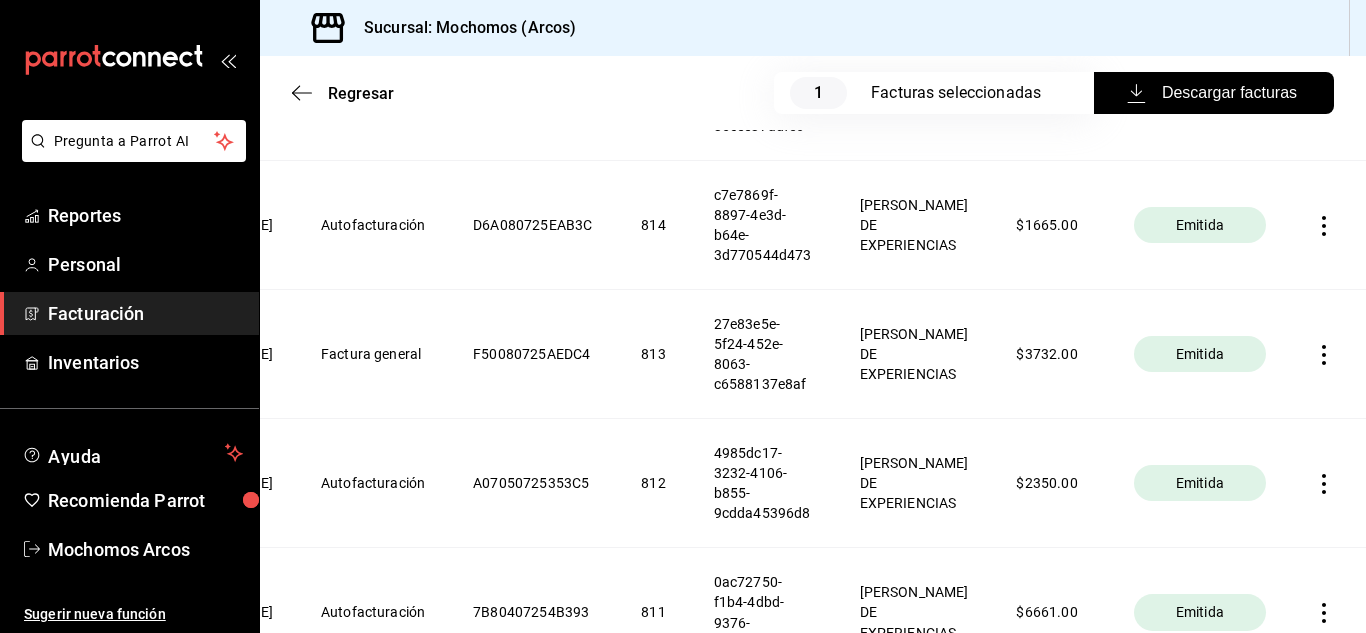 click on "Emitida" at bounding box center (1200, 354) 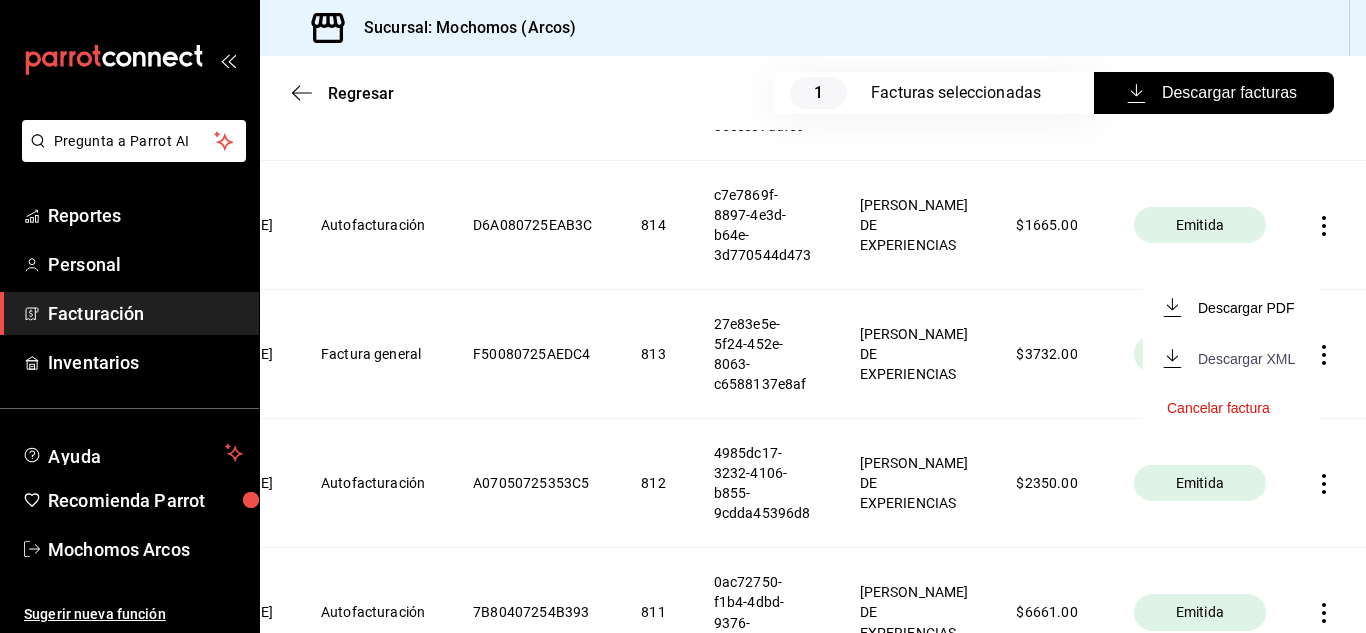 click on "Descargar XML" at bounding box center (1246, 359) 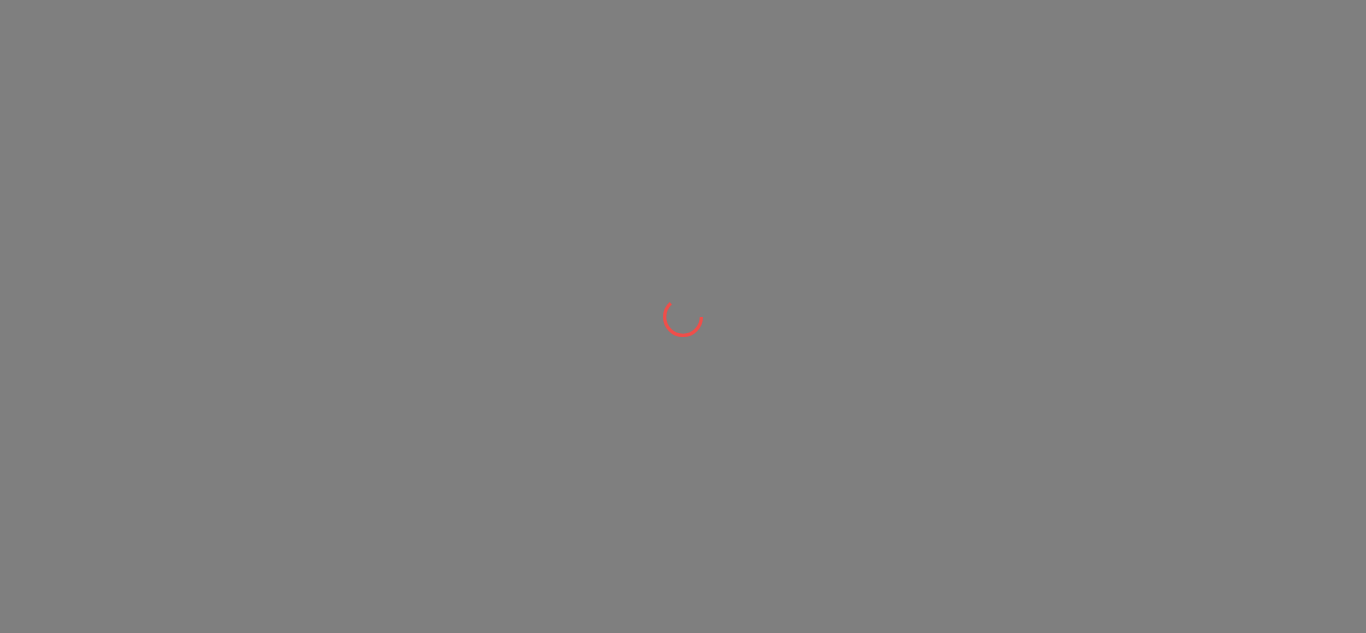 scroll, scrollTop: 0, scrollLeft: 0, axis: both 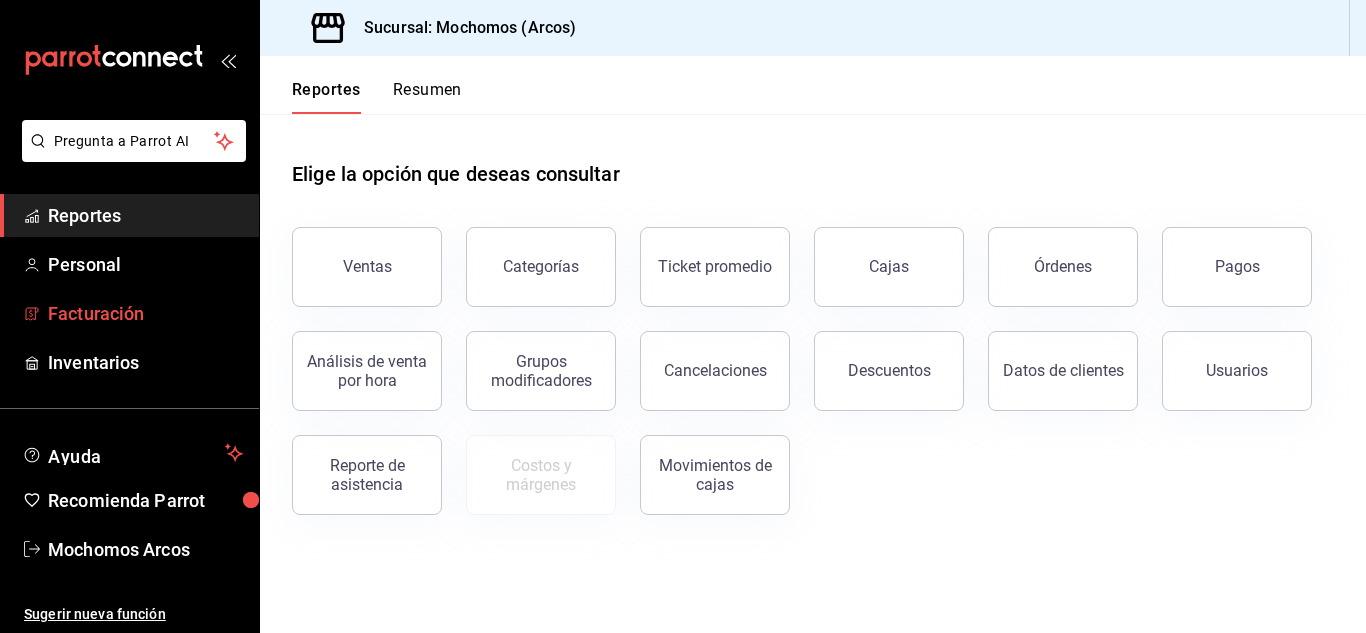 click on "Facturación" at bounding box center (145, 313) 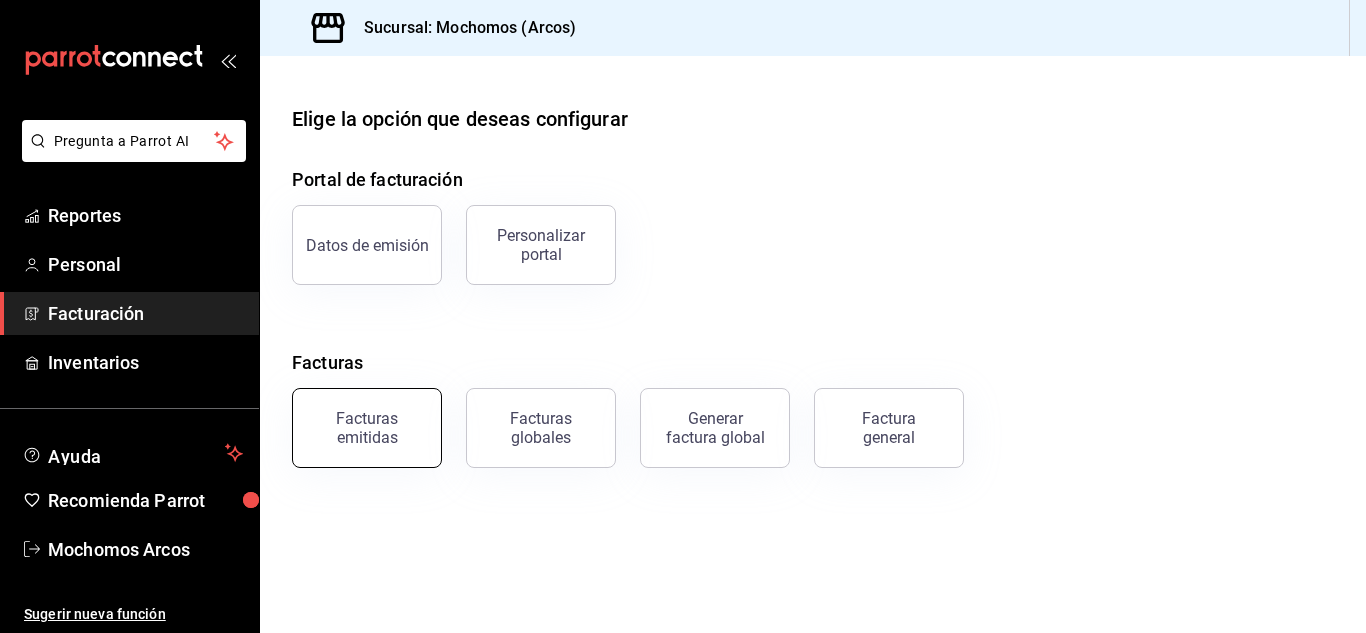 click on "Facturas emitidas" at bounding box center [367, 428] 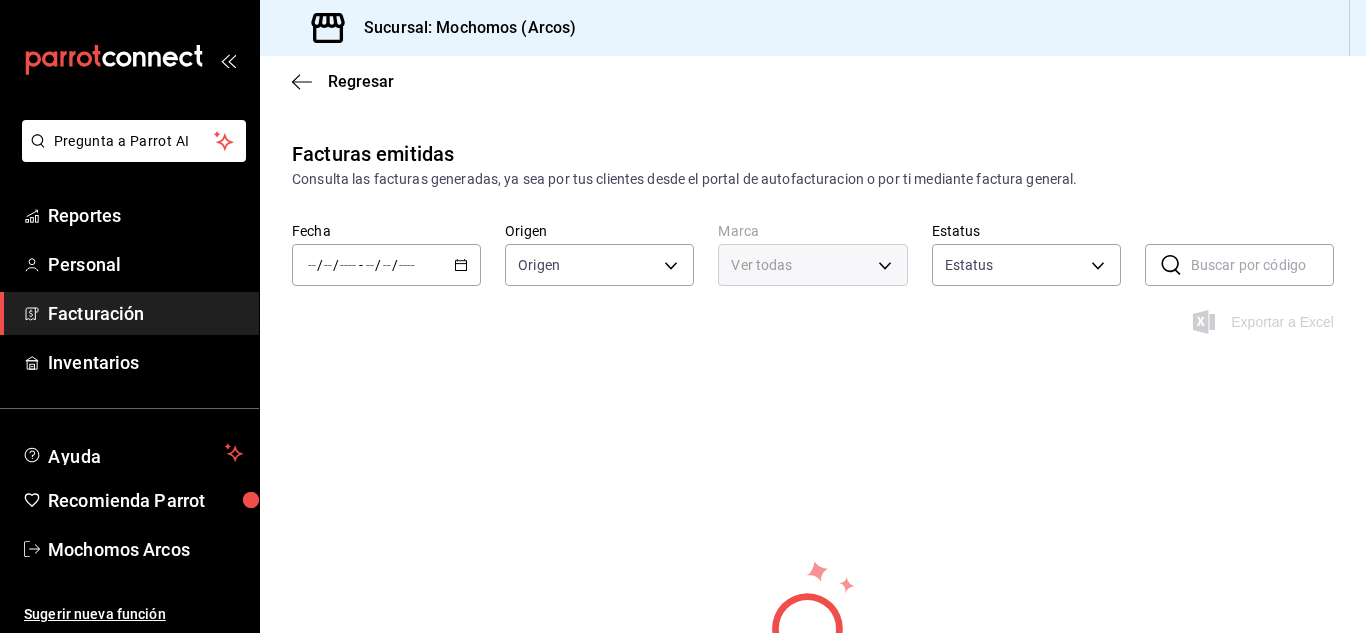 type on "ORDER_INVOICE,GENERAL_INVOICE" 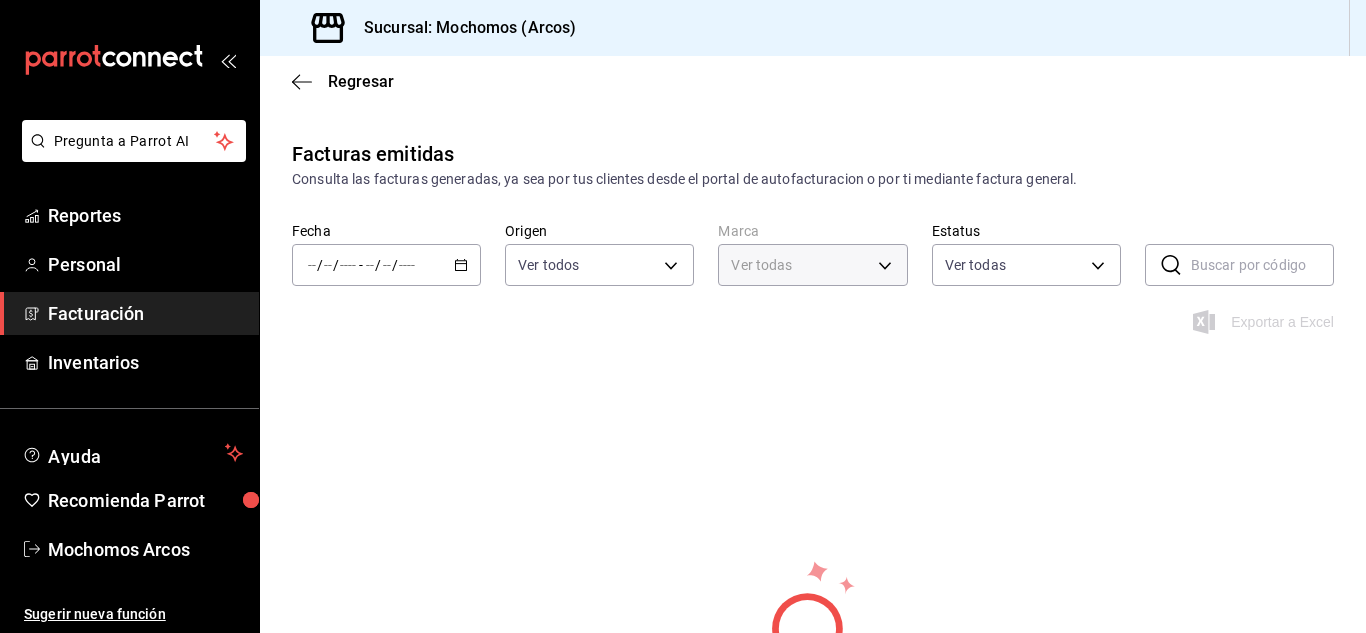 type on "dd36a3dd-8c35-4563-bc3a-0ae6137ce787" 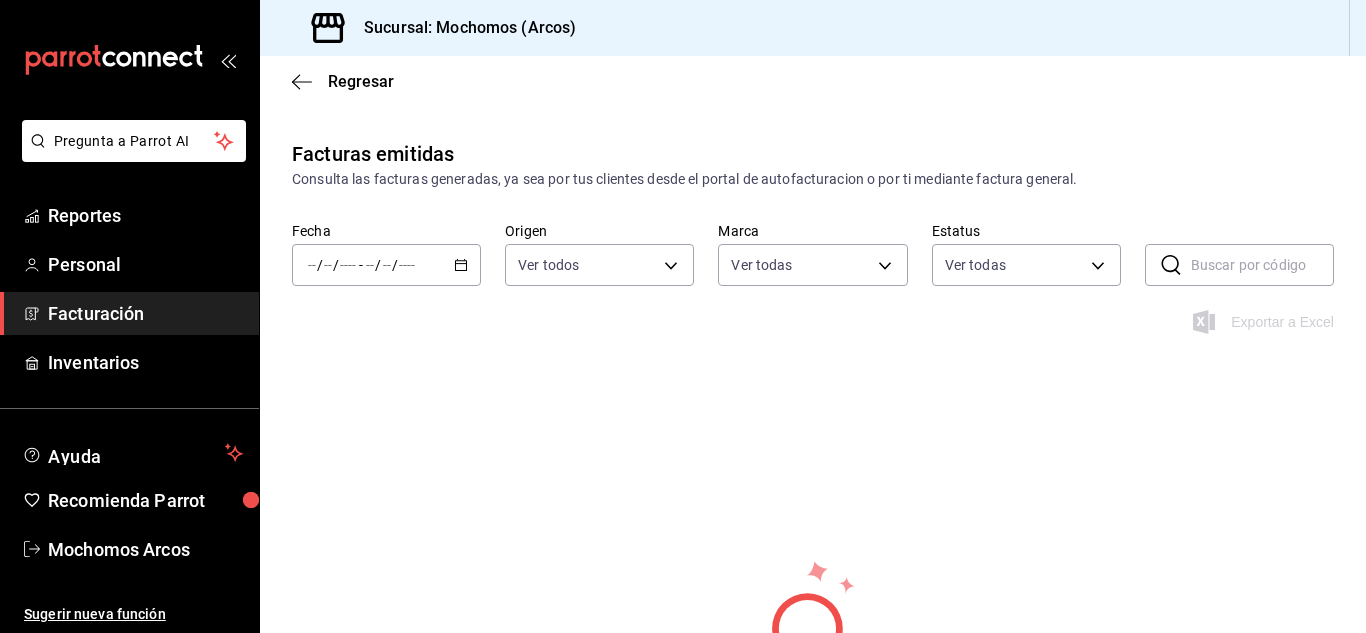 click on "/ / - / /" at bounding box center (386, 265) 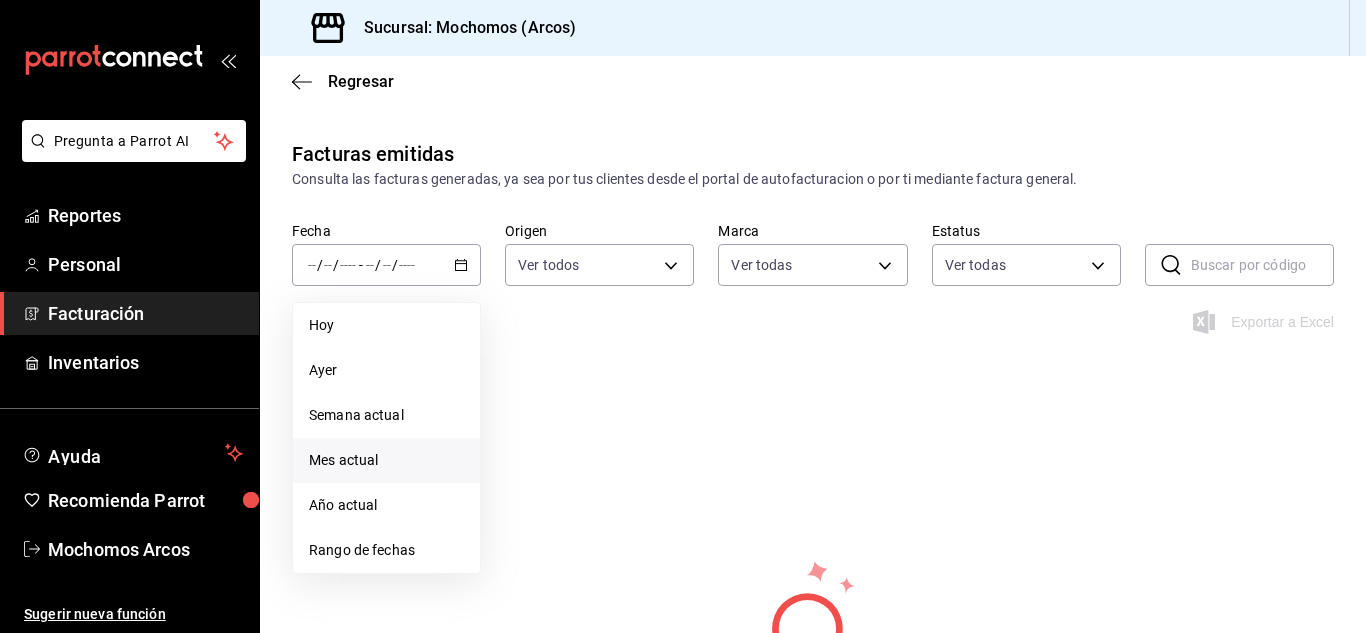 click on "Mes actual" at bounding box center (386, 460) 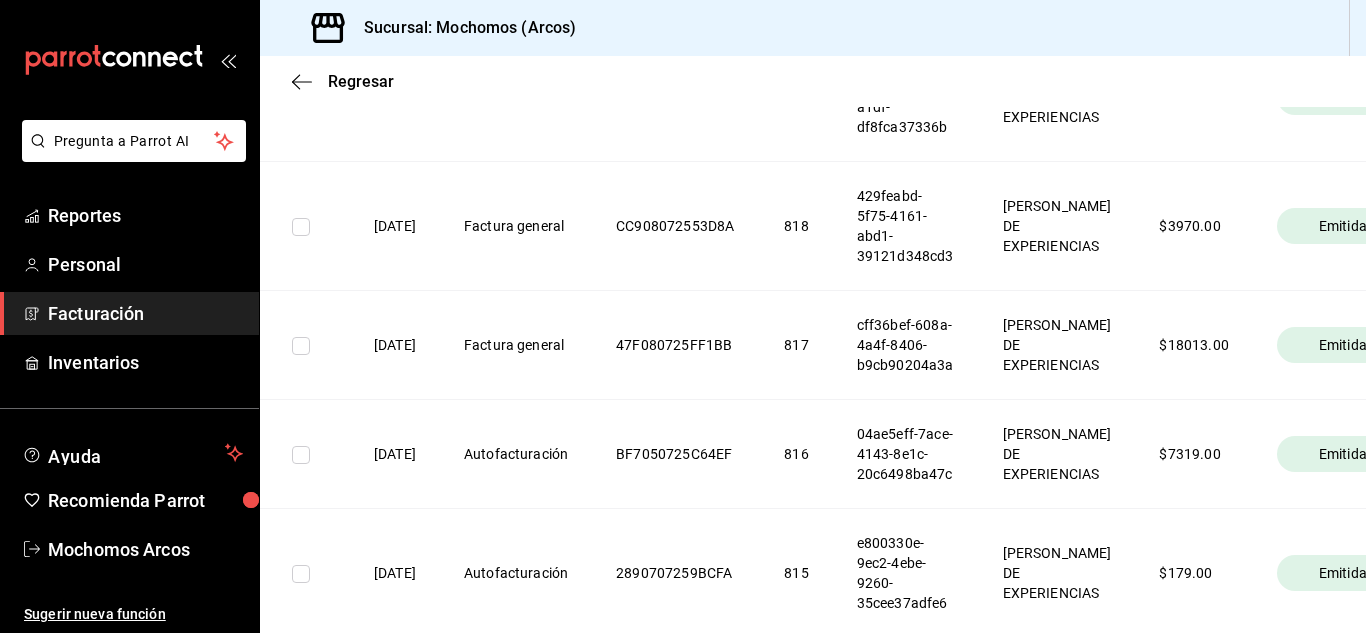 scroll, scrollTop: 2800, scrollLeft: 0, axis: vertical 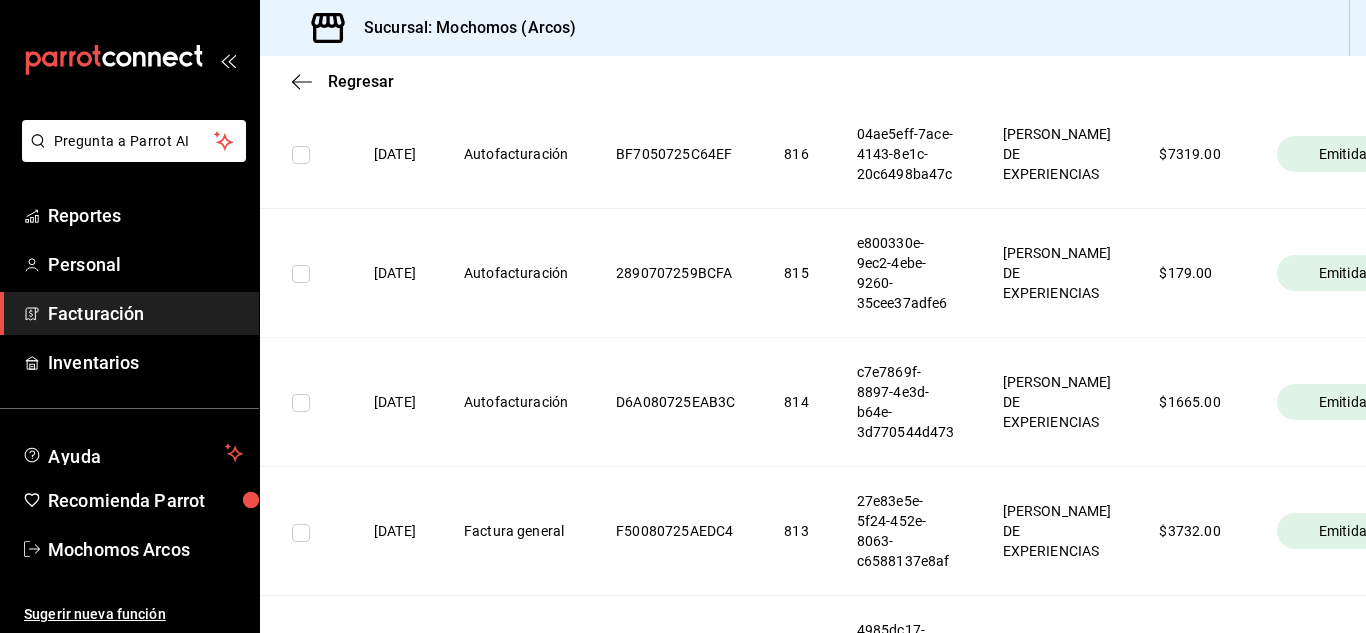 click on "$ 3732.00" at bounding box center (1193, 531) 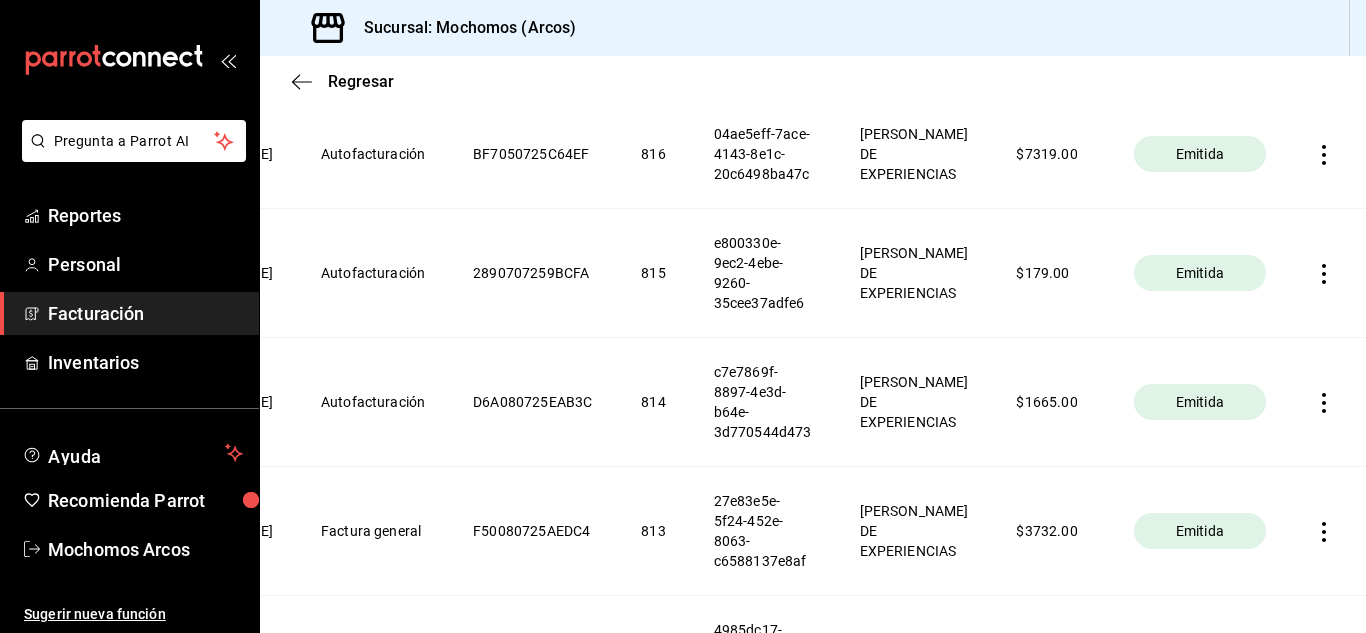 scroll, scrollTop: 0, scrollLeft: 173, axis: horizontal 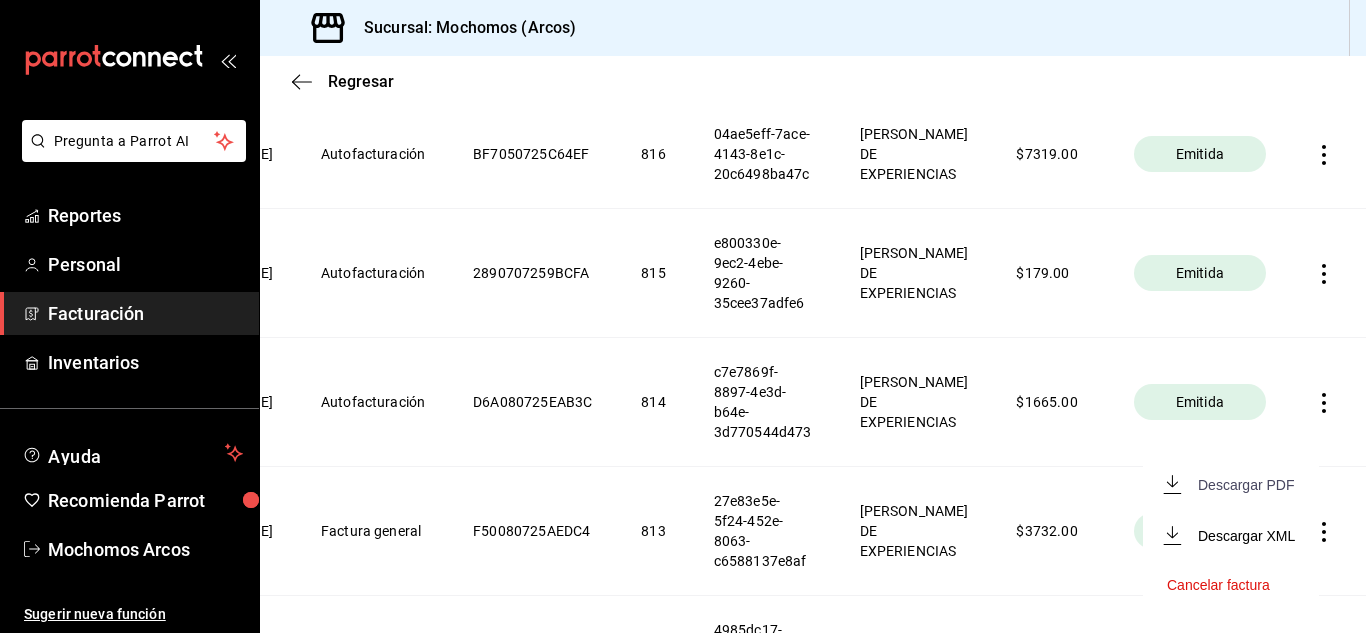 click on "Descargar PDF" at bounding box center [1246, 485] 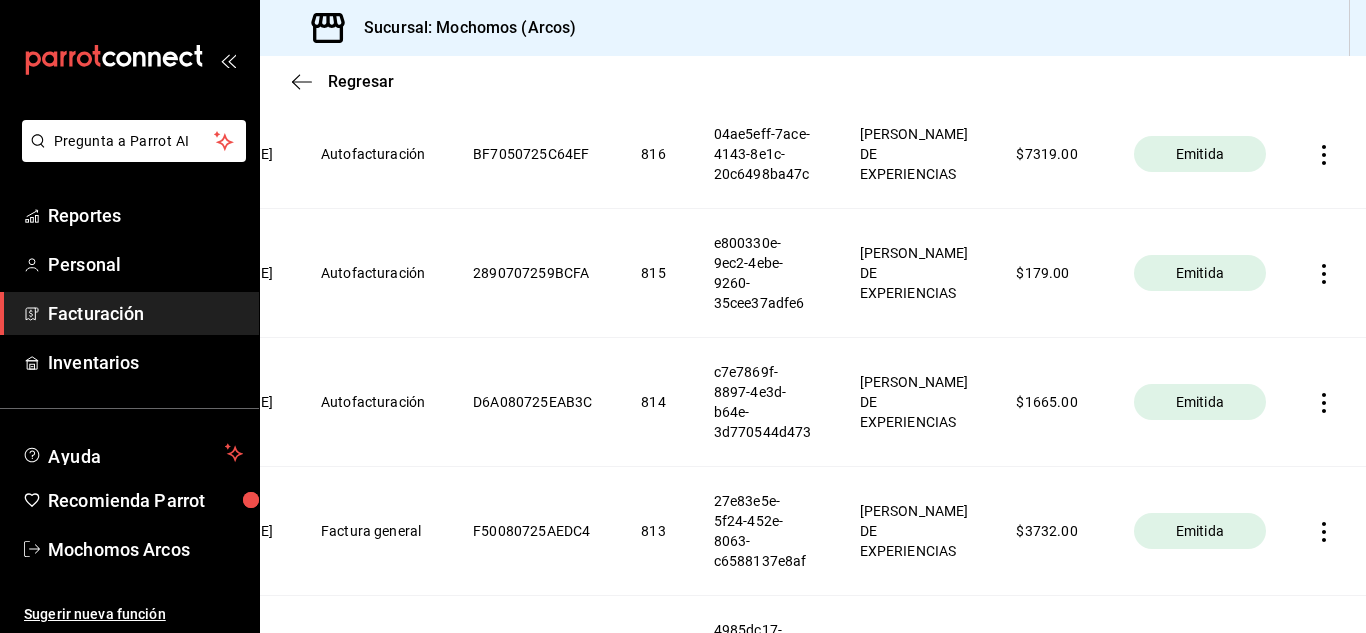 click 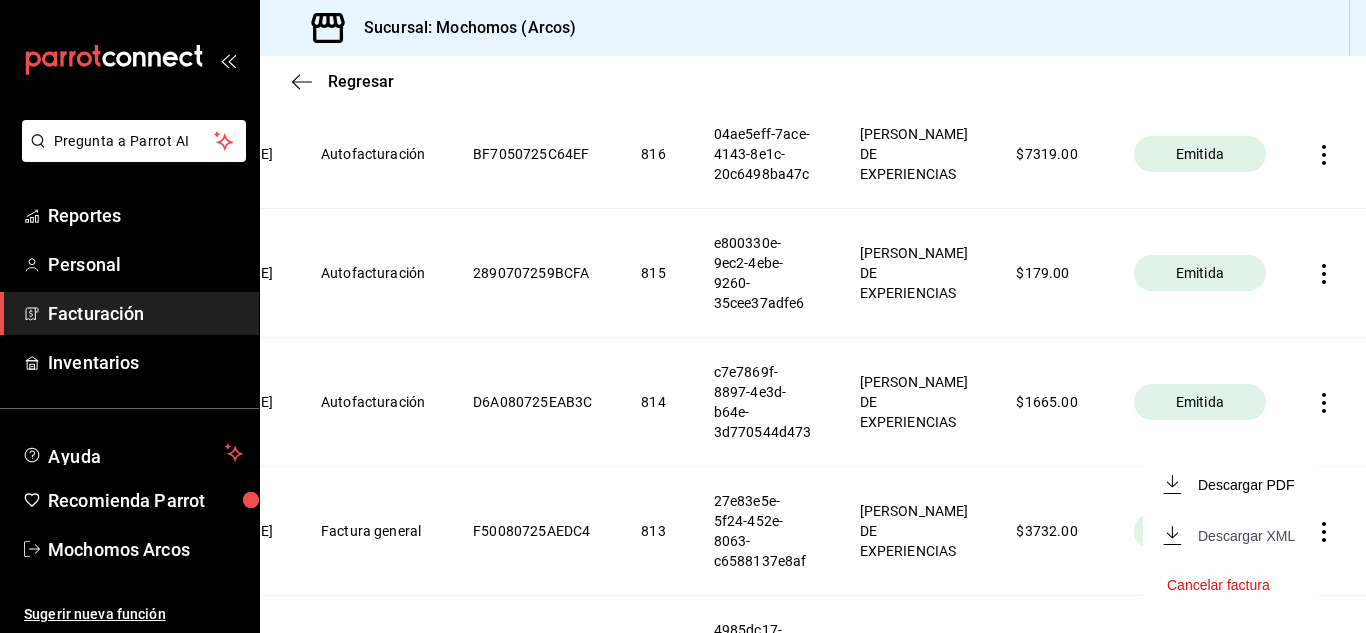click on "Descargar XML" at bounding box center [1246, 536] 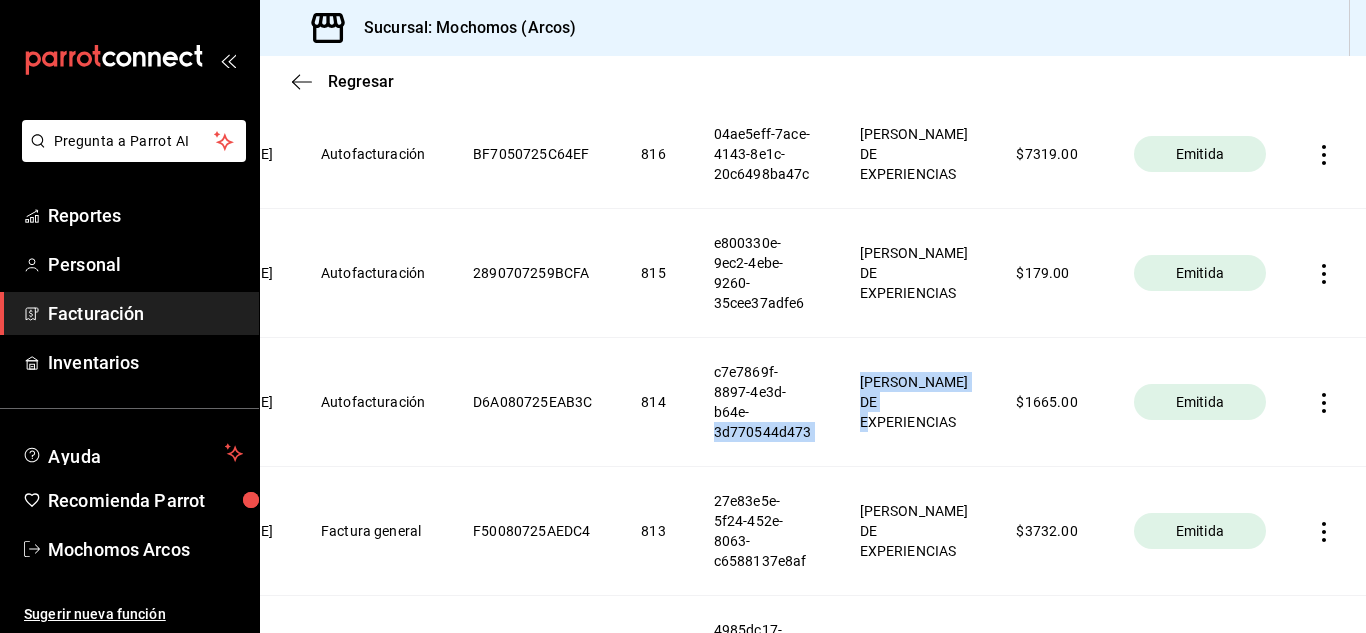 drag, startPoint x: 755, startPoint y: 408, endPoint x: 918, endPoint y: 408, distance: 163 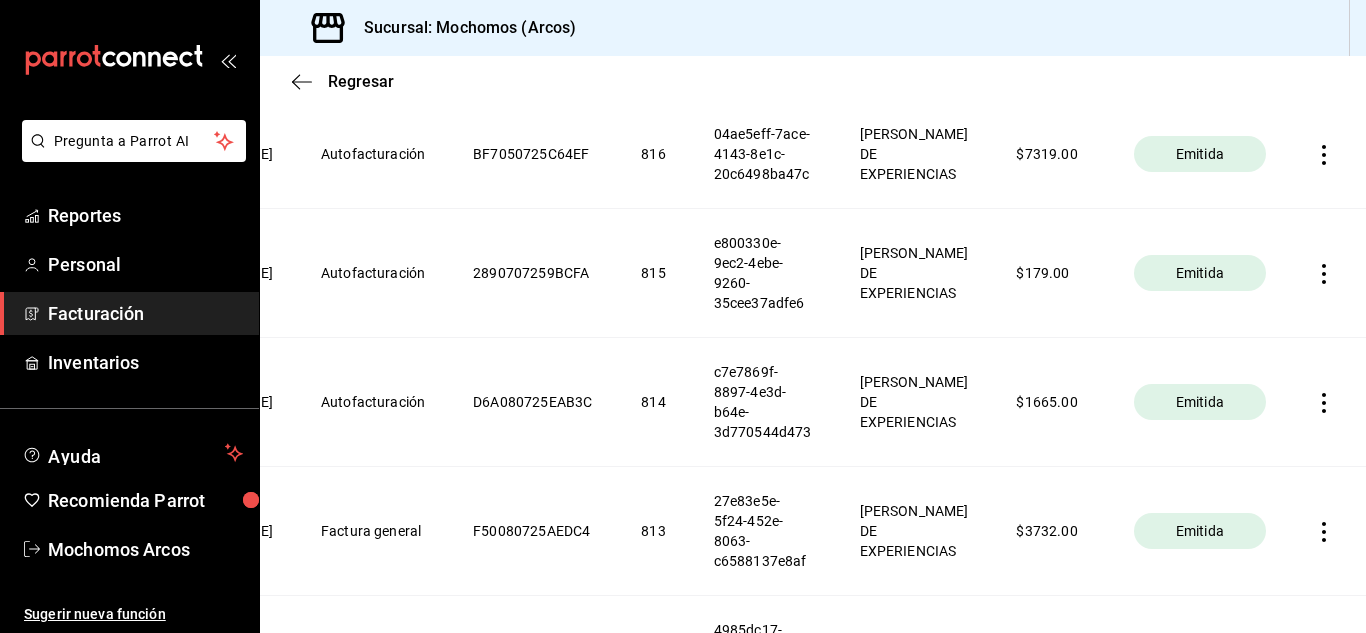 click on "[PERSON_NAME] DE EXPERIENCIAS" at bounding box center (914, 402) 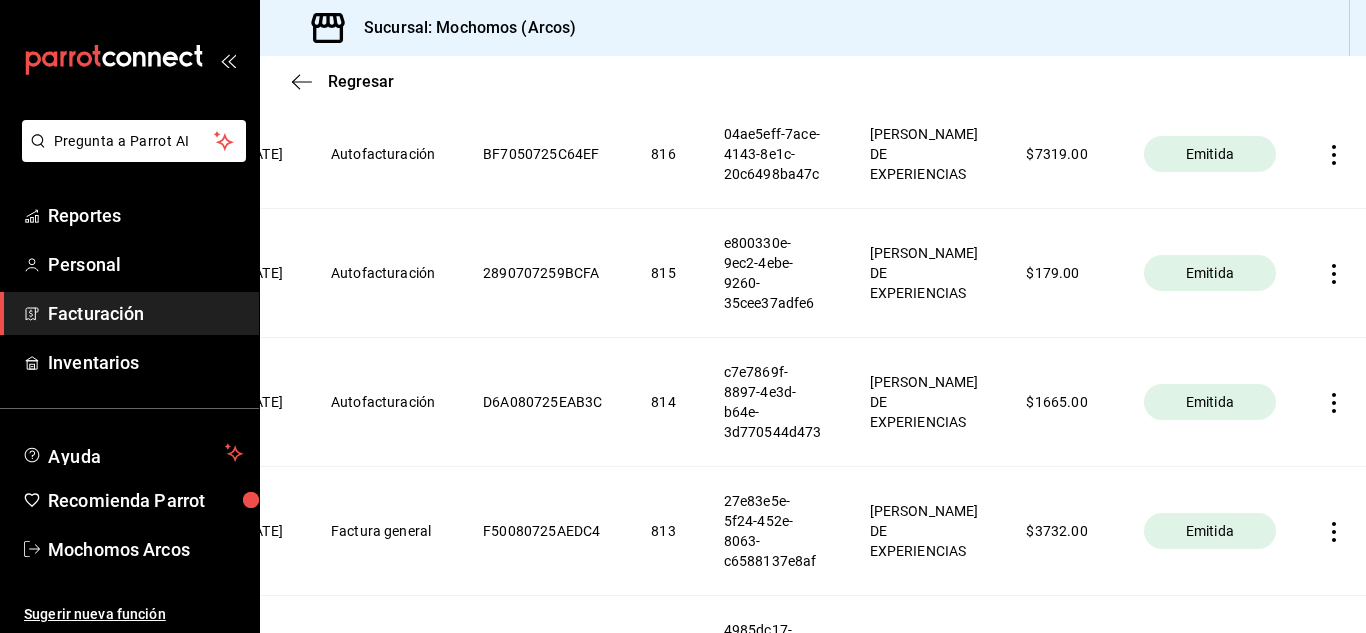 scroll, scrollTop: 0, scrollLeft: 0, axis: both 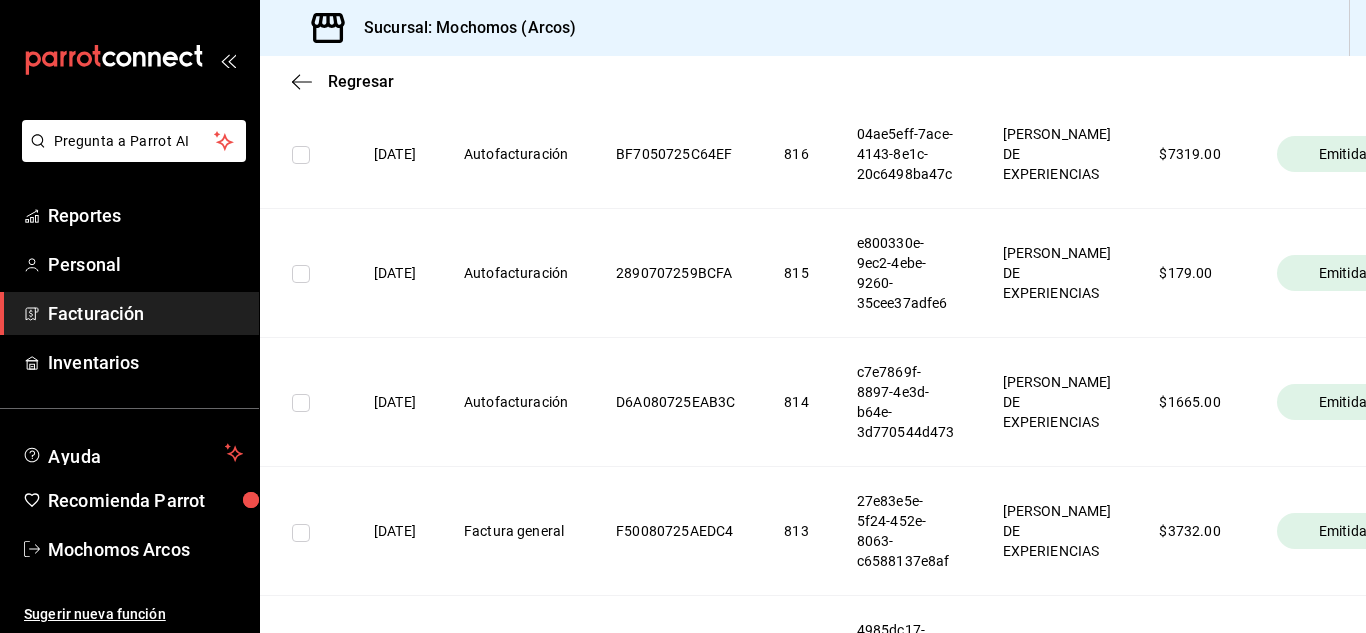 click at bounding box center [301, 403] 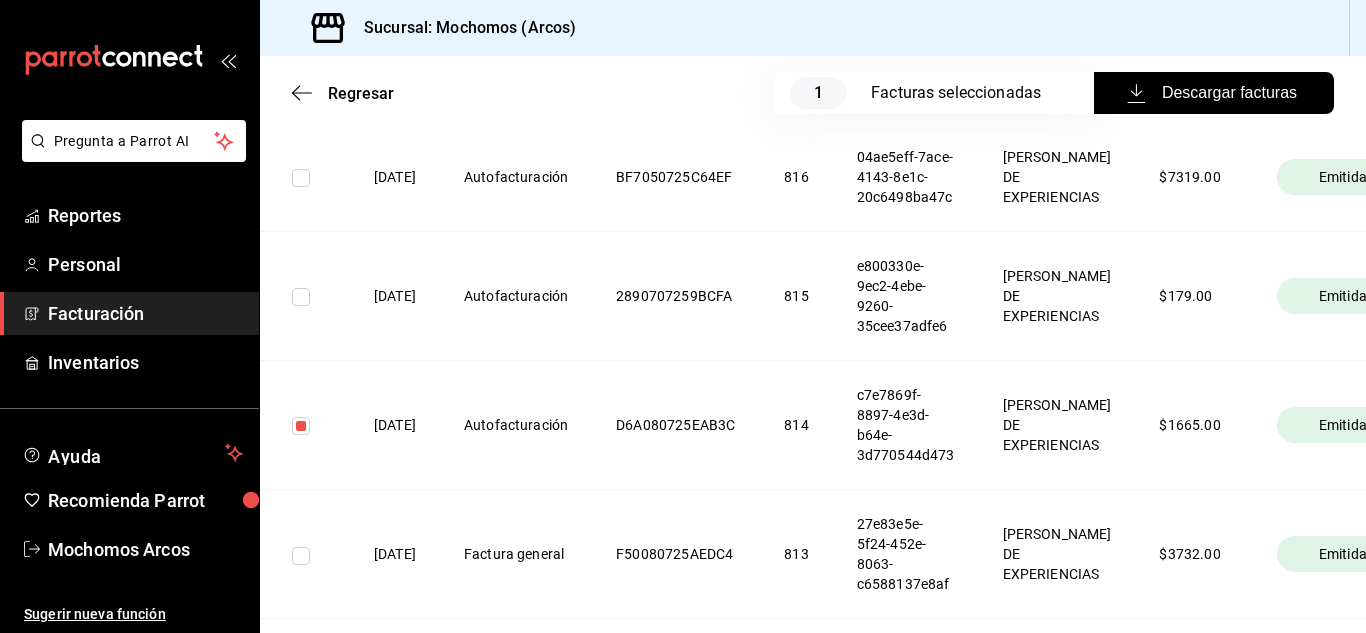 scroll, scrollTop: 2823, scrollLeft: 0, axis: vertical 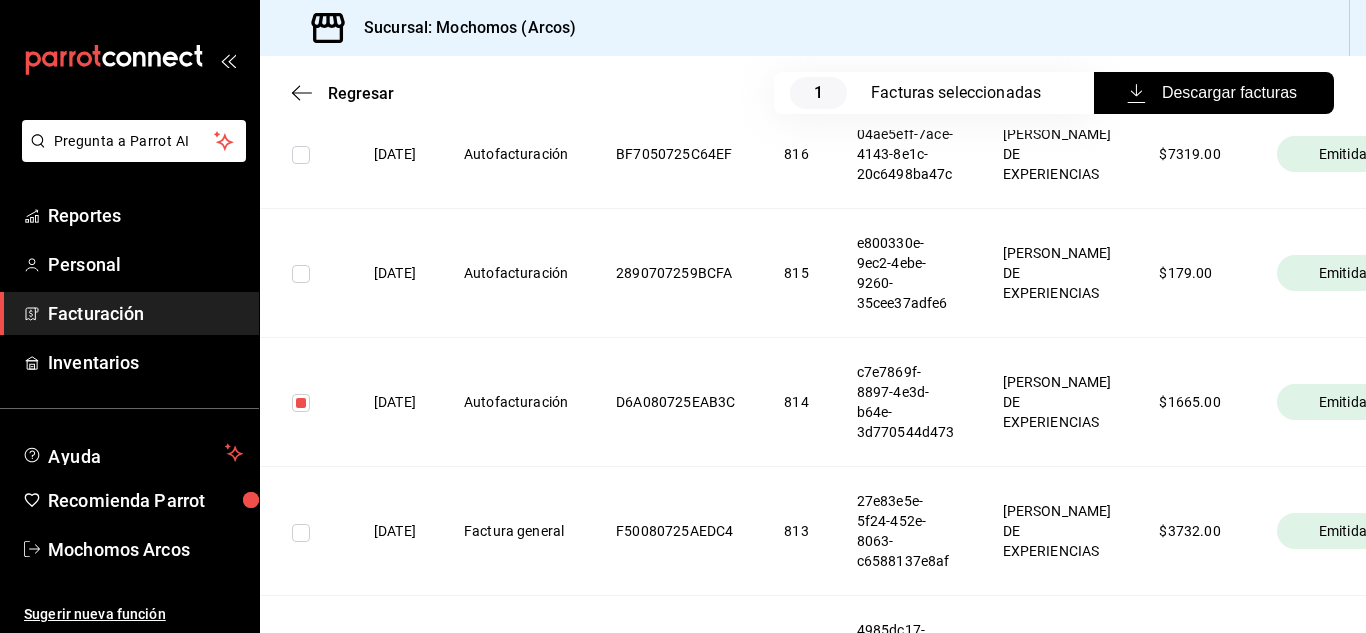 click on "Descargar facturas" at bounding box center (1214, 93) 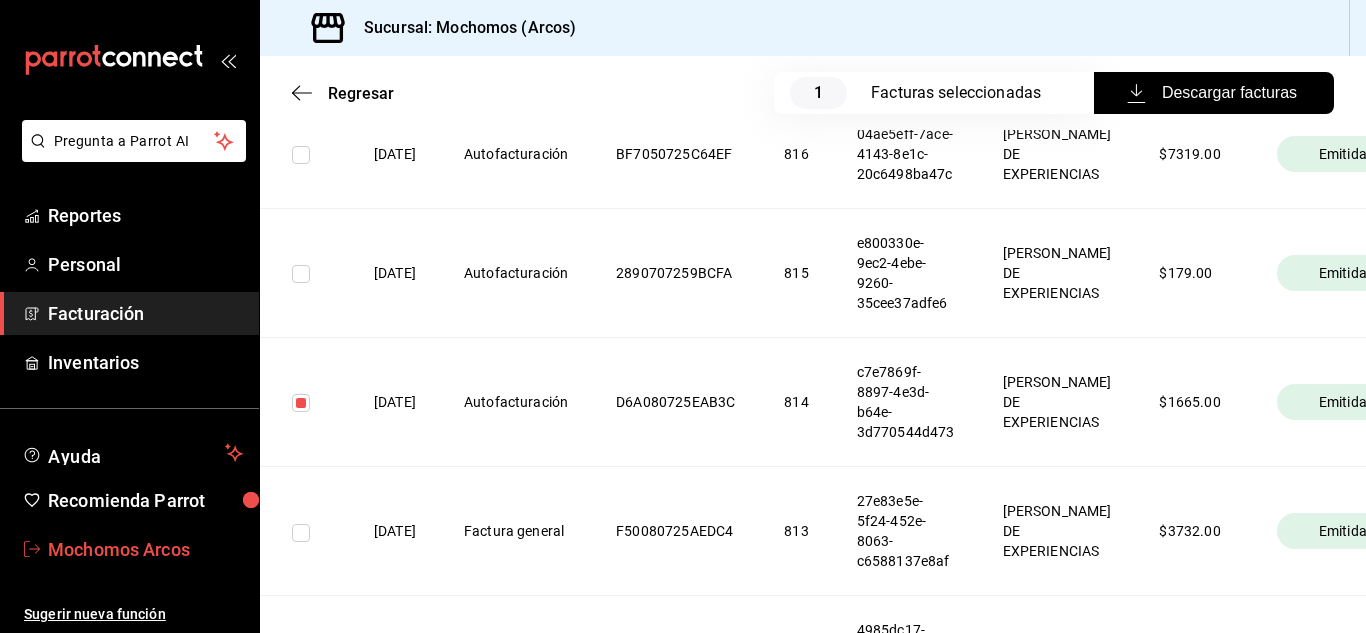 click on "Mochomos Arcos" at bounding box center [145, 549] 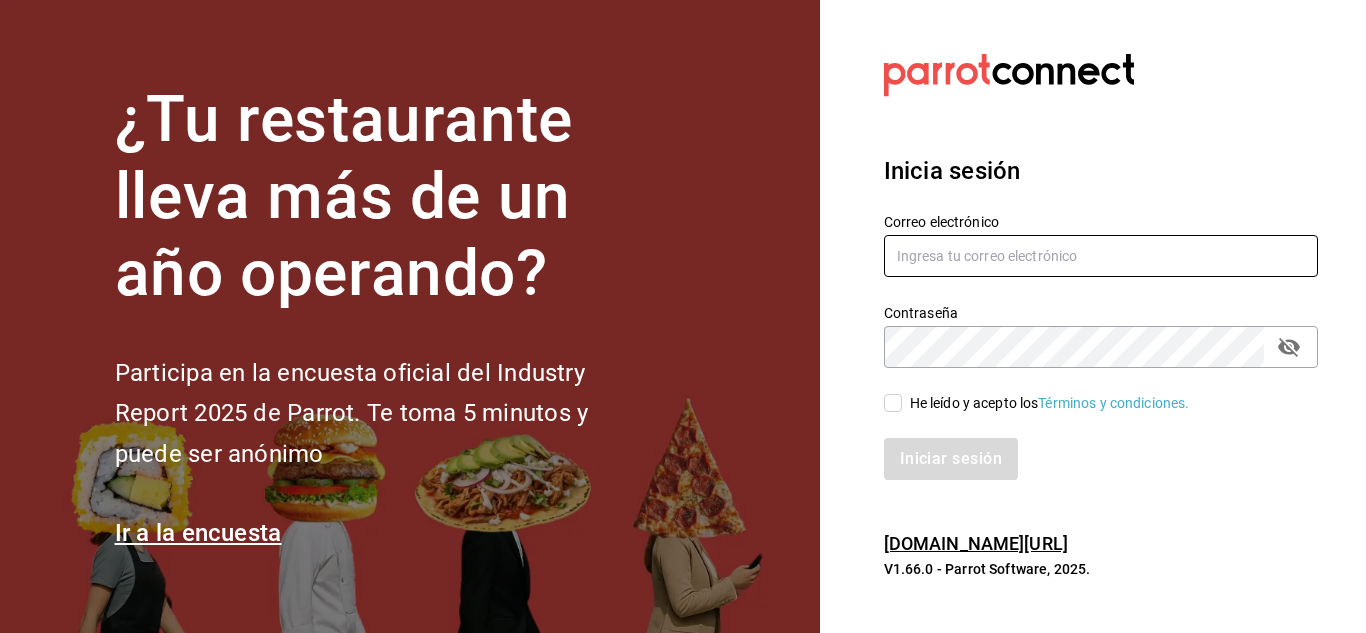 type on "mochomos.arcos@grupocosteno.com" 